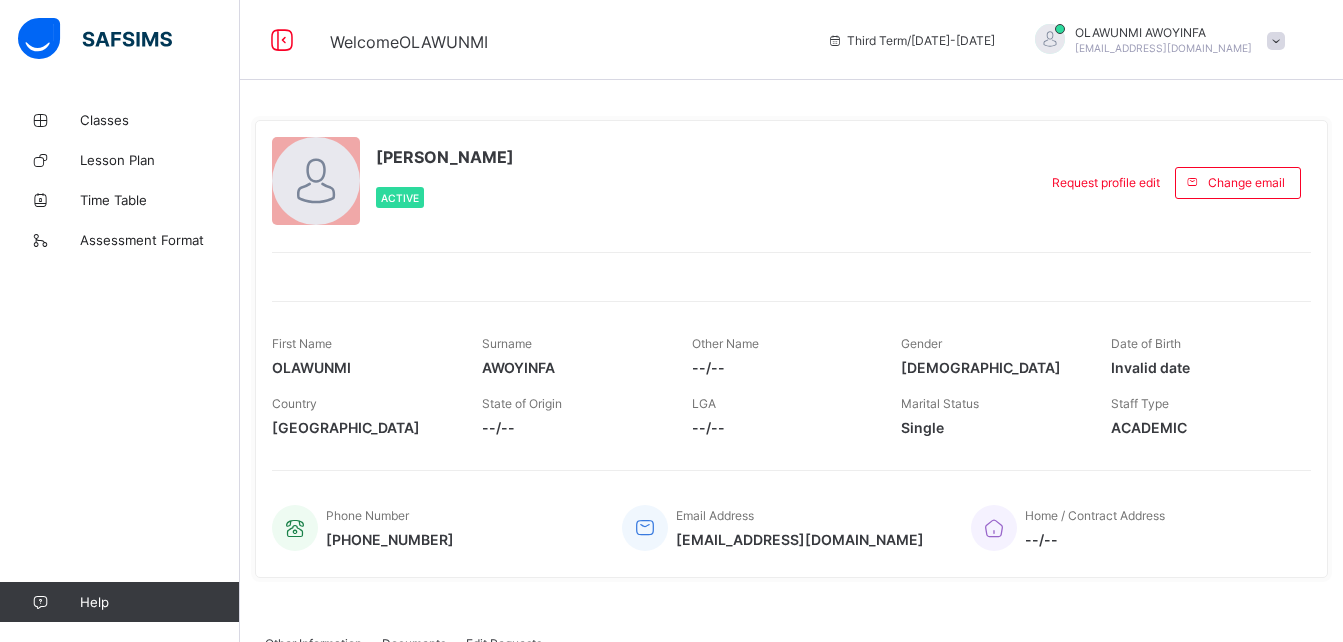 scroll, scrollTop: 0, scrollLeft: 0, axis: both 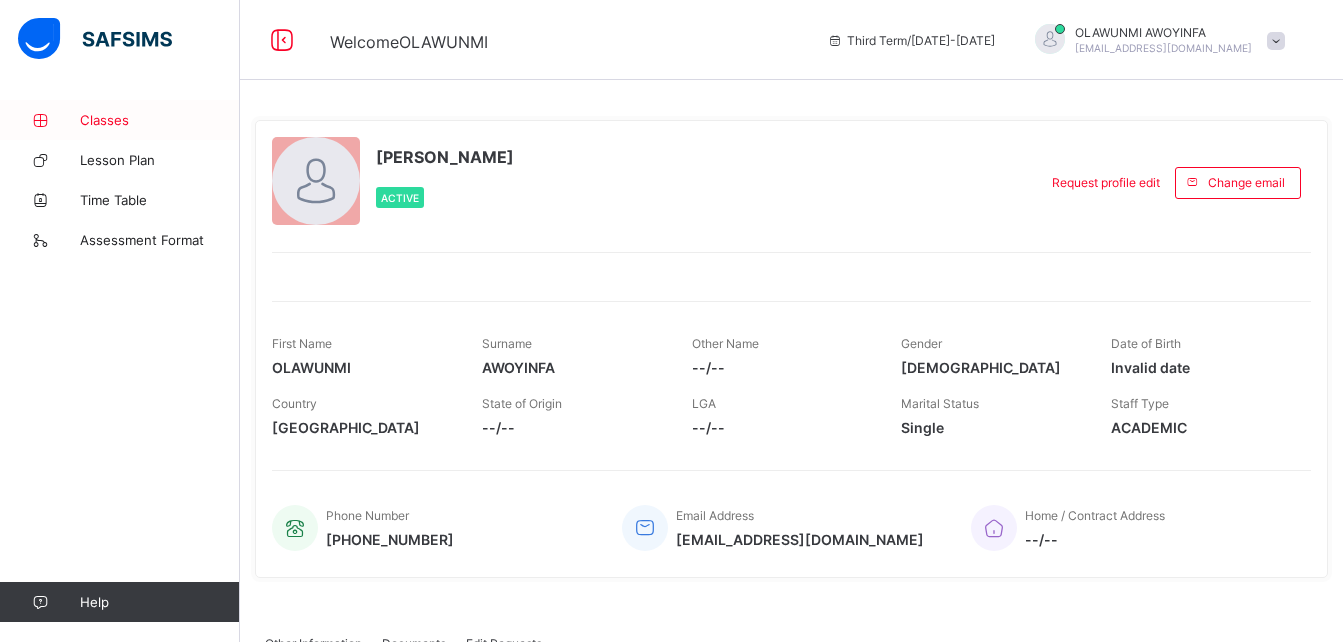 click on "Classes" at bounding box center [160, 120] 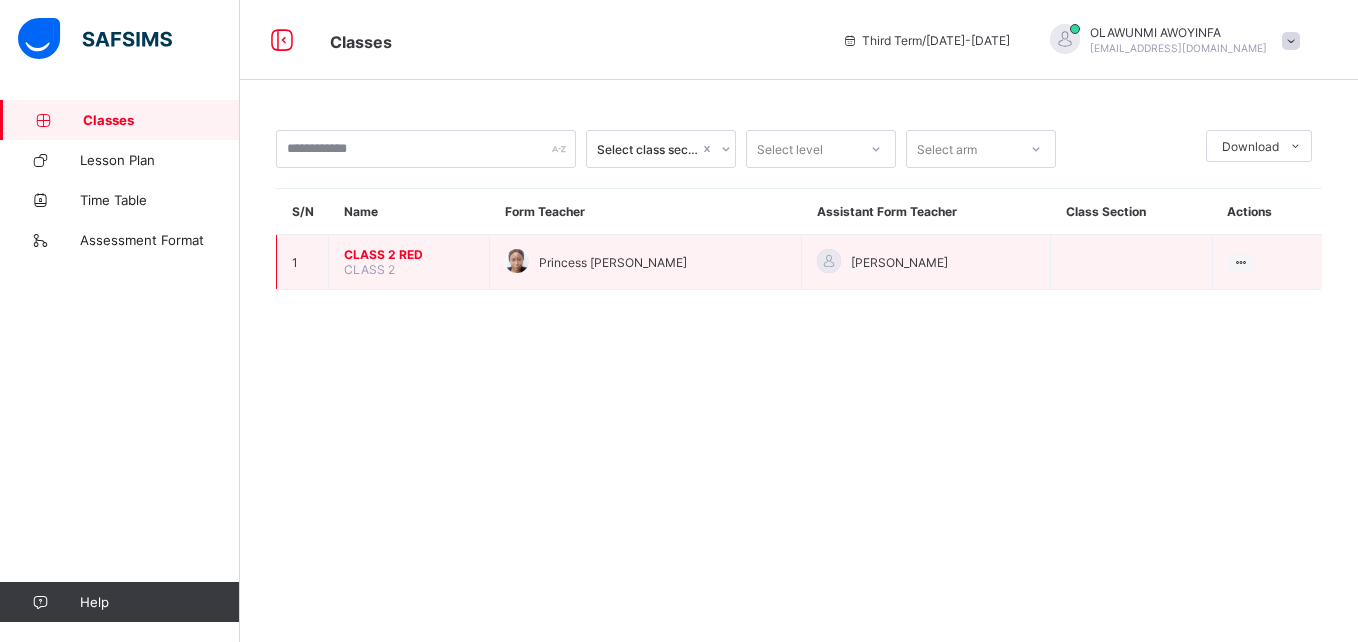 click on "CLASS 2   RED" at bounding box center [409, 254] 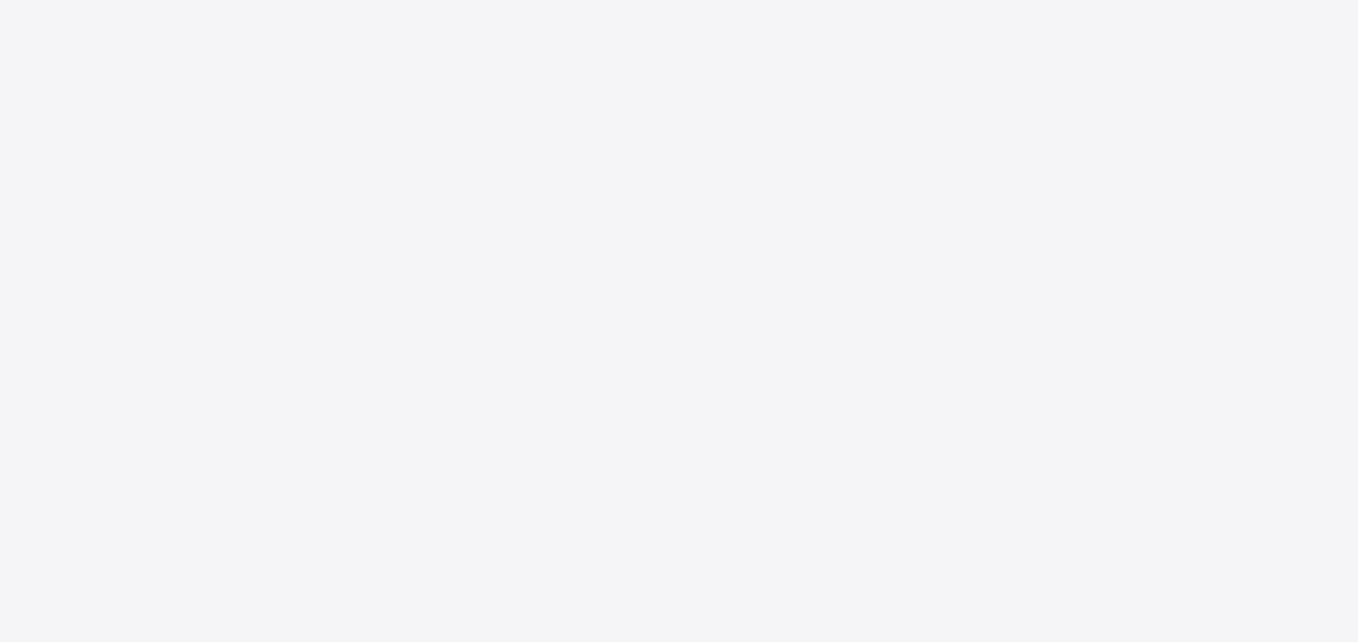 click on "New Update Available Hello there, You can install SAFSIMS on your device for easier access. Dismiss Update app" at bounding box center [679, 321] 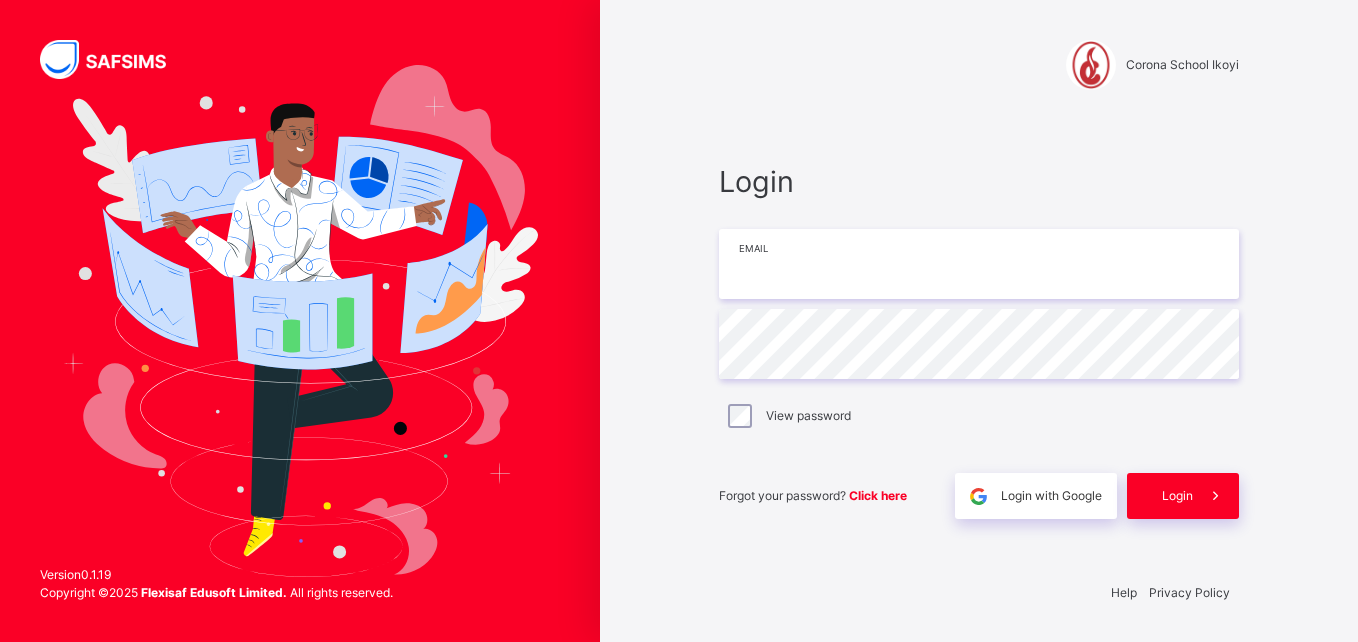 type on "**********" 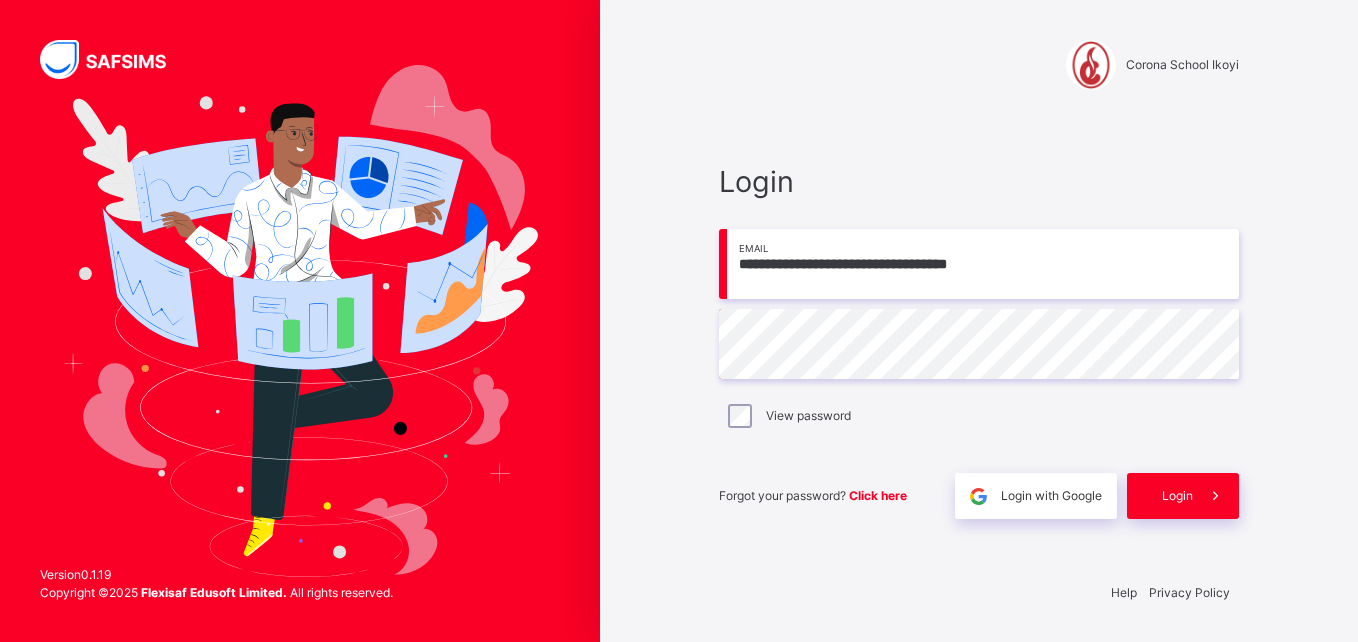 click on "**********" at bounding box center [979, 321] 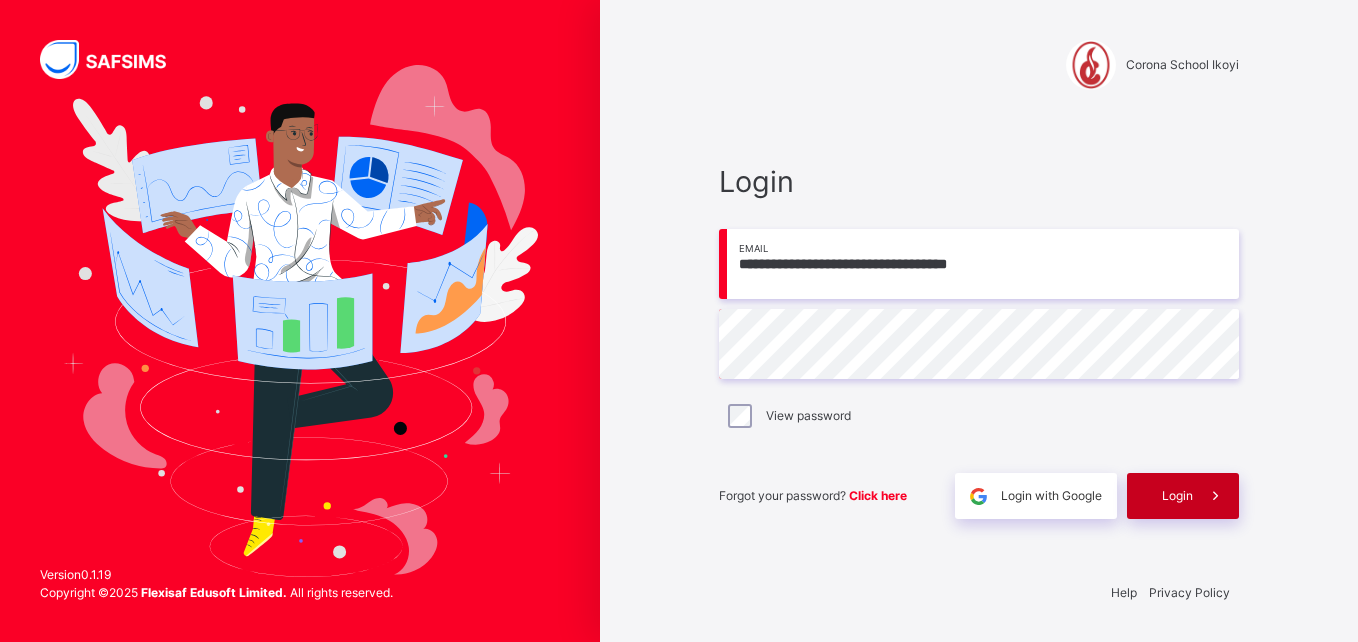 click at bounding box center (1216, 496) 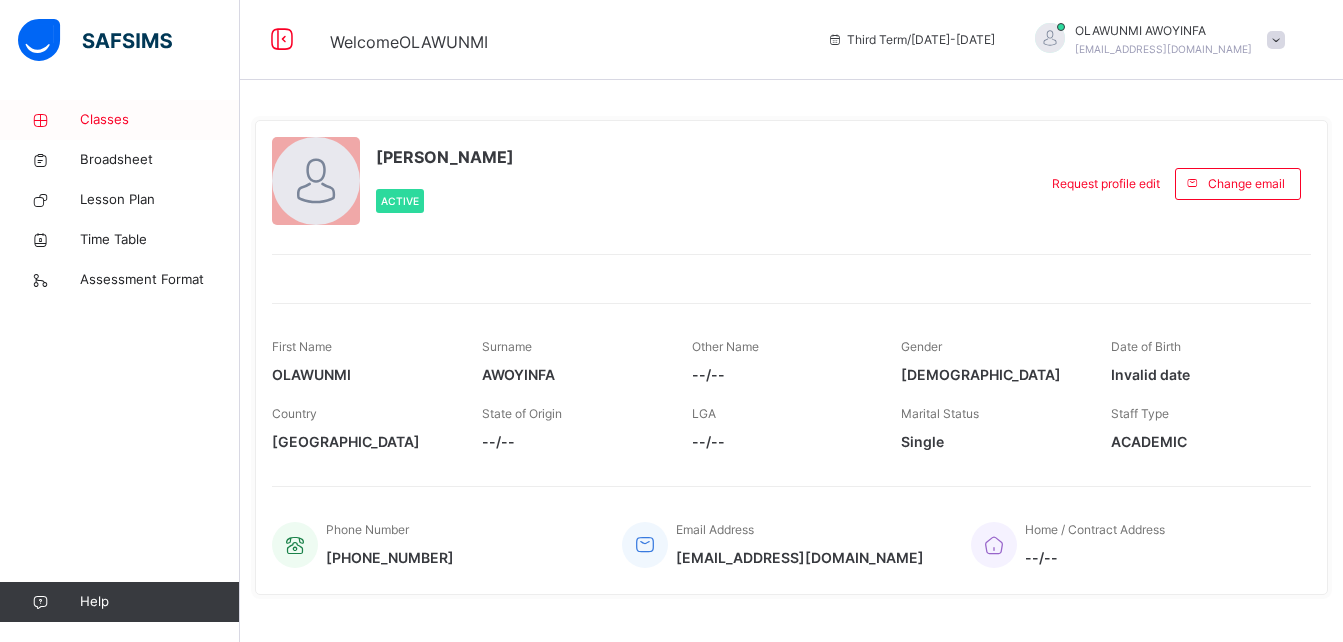 click on "Classes" at bounding box center [160, 120] 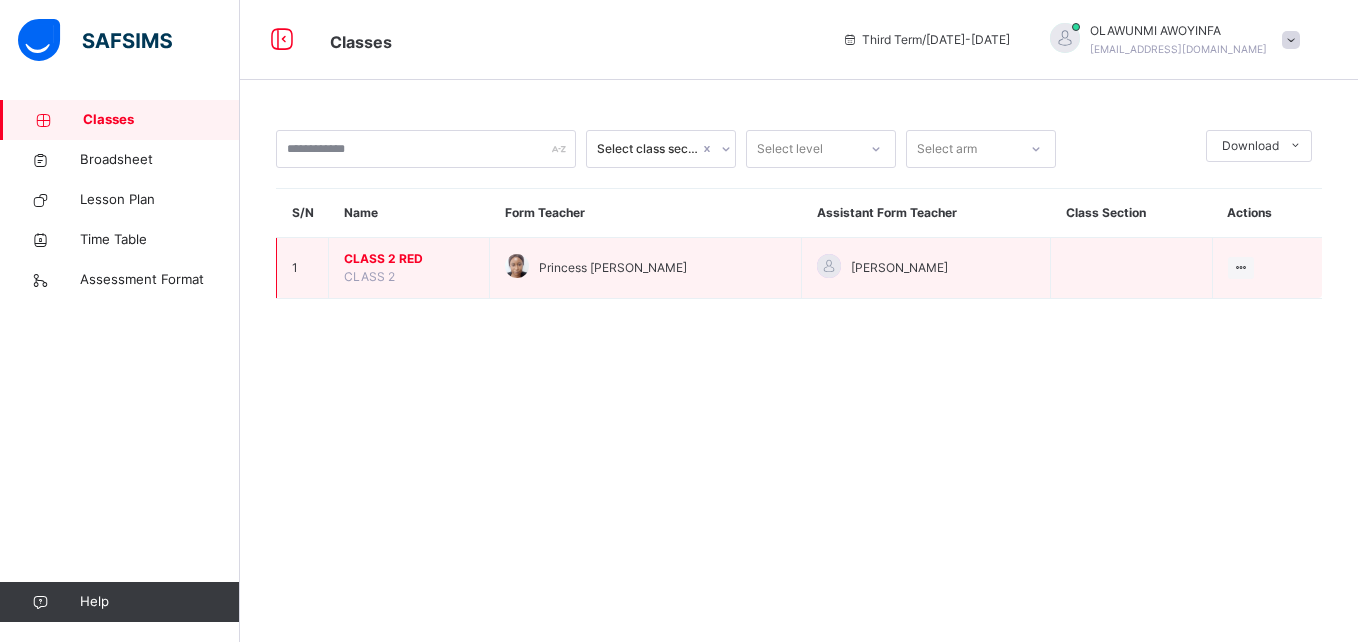 click on "CLASS 2   RED" at bounding box center (409, 259) 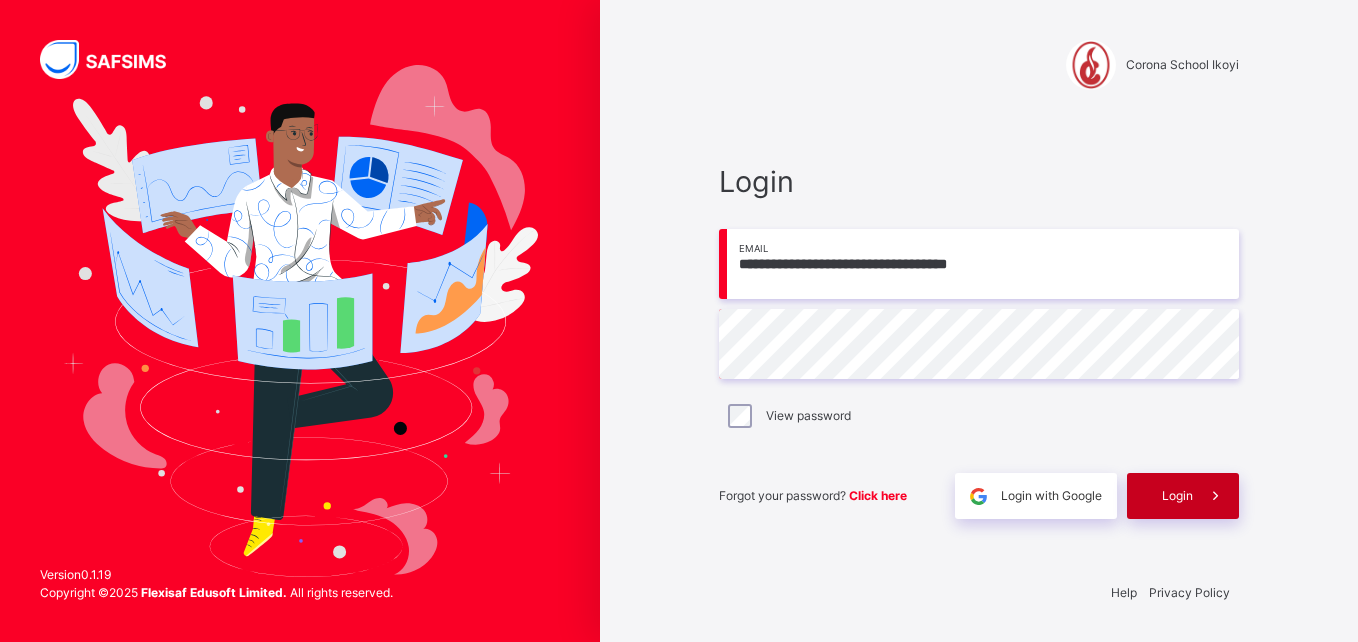 click on "Login" at bounding box center (1177, 496) 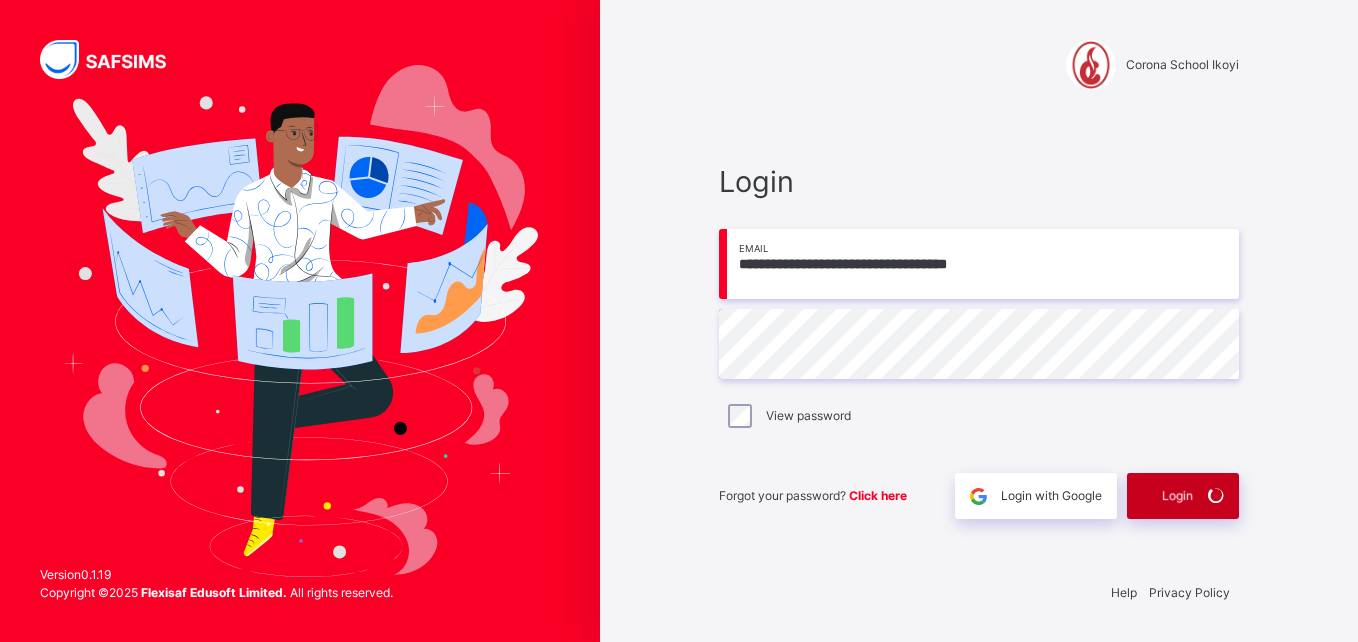 click on "Login" at bounding box center [1183, 496] 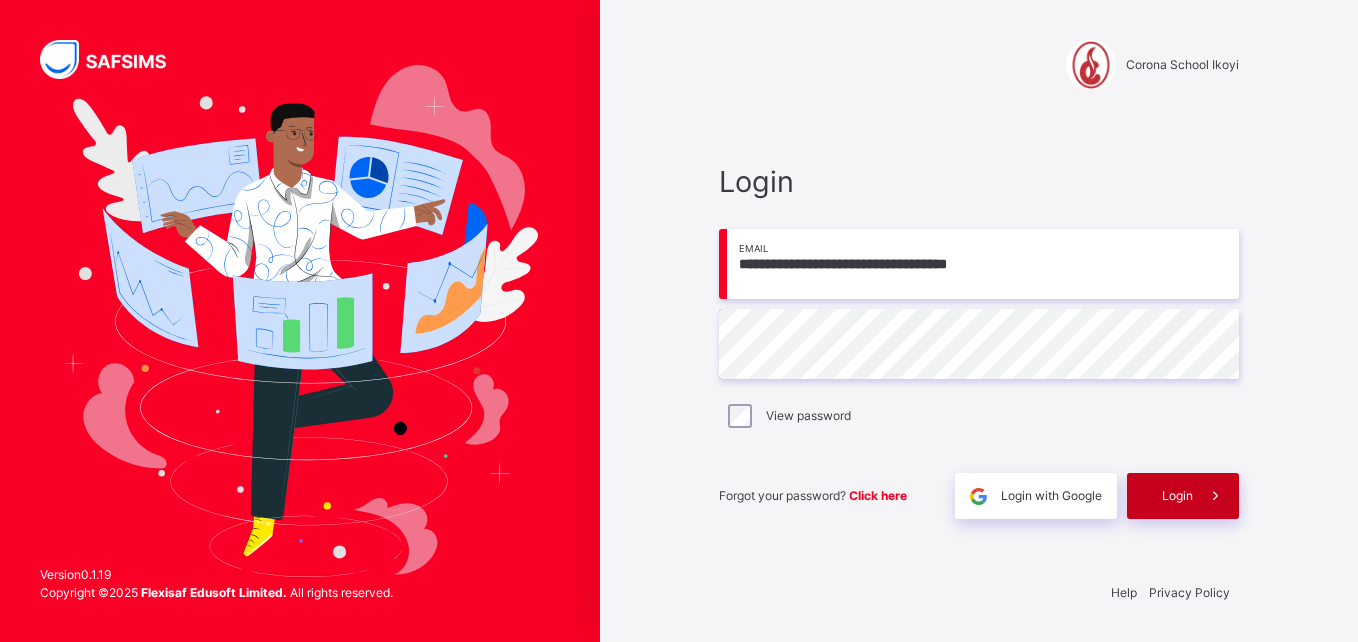 click at bounding box center (1215, 496) 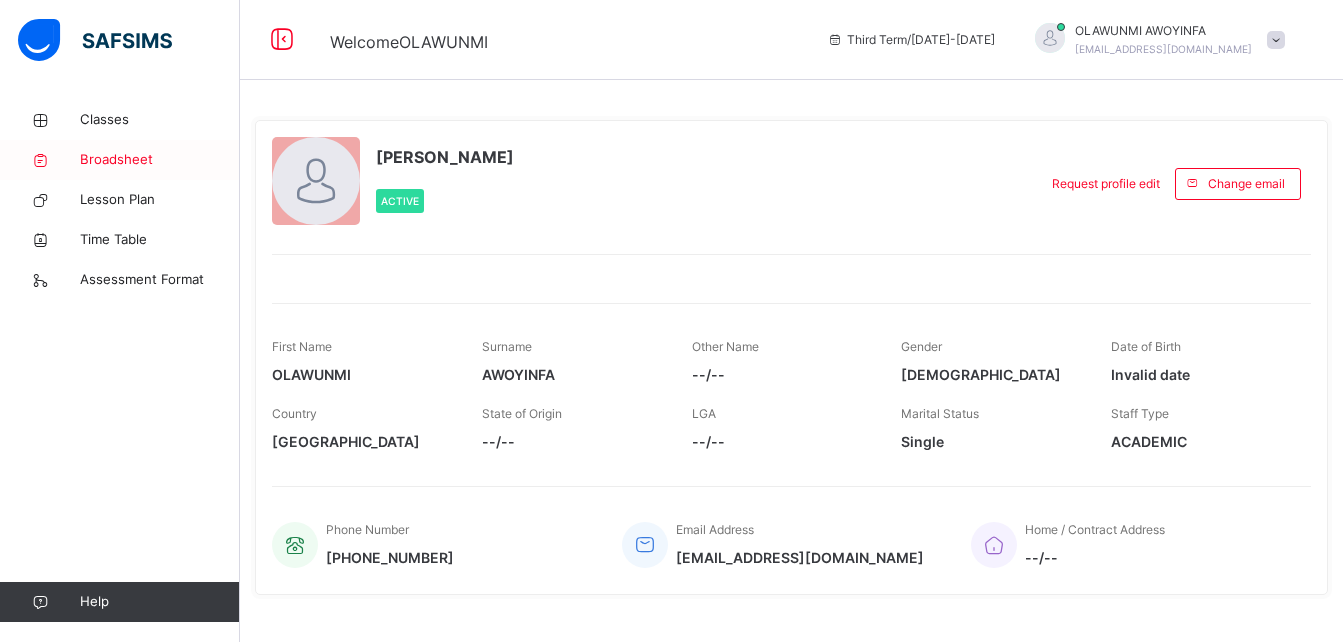 click on "Broadsheet" at bounding box center [160, 160] 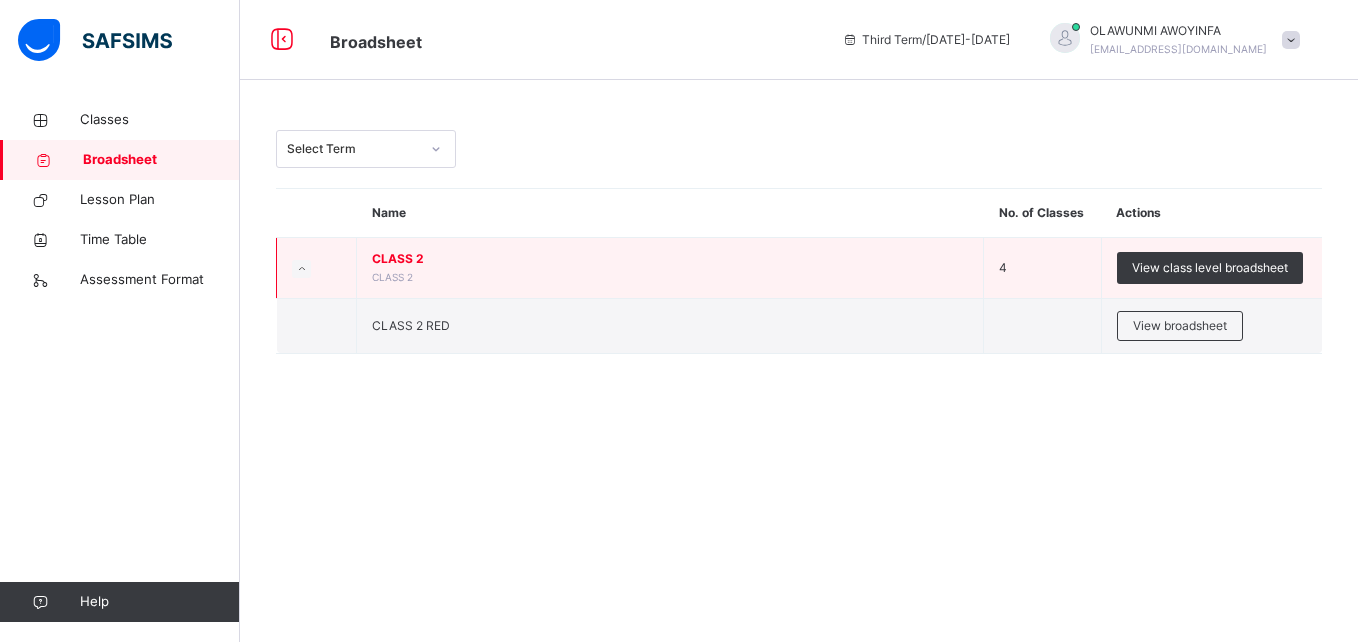 click on "CLASS 2     CLASS 2" at bounding box center (670, 268) 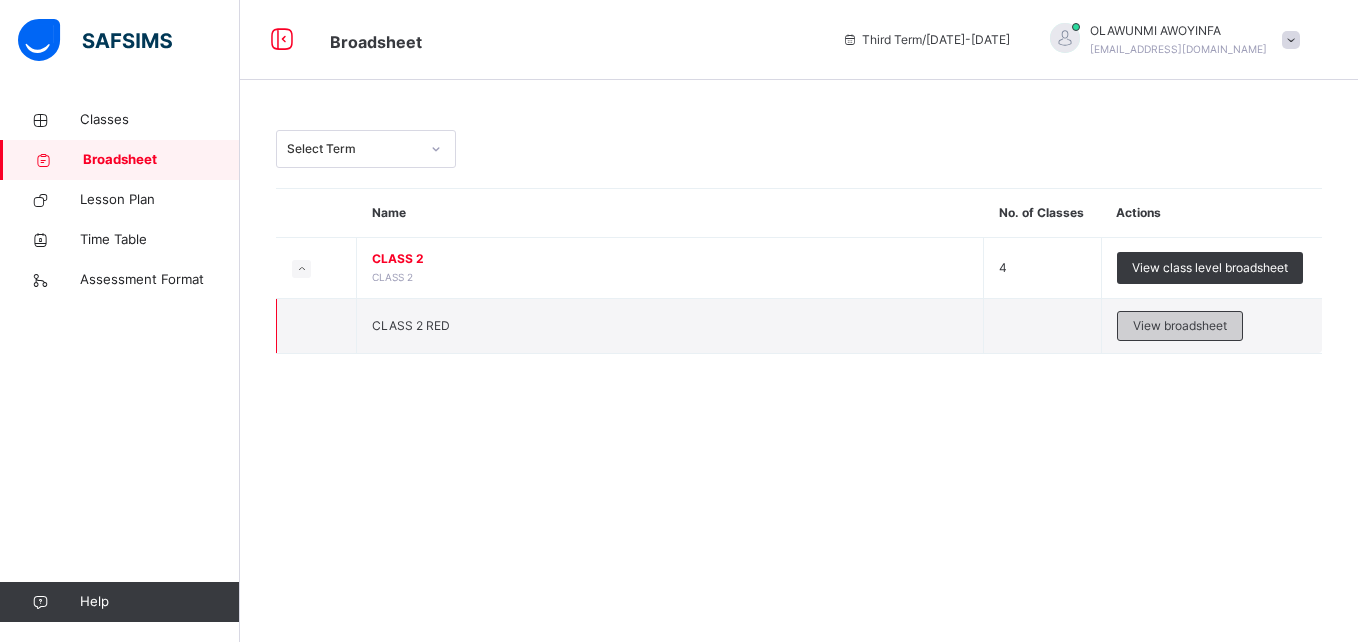 click on "View broadsheet" at bounding box center [1180, 326] 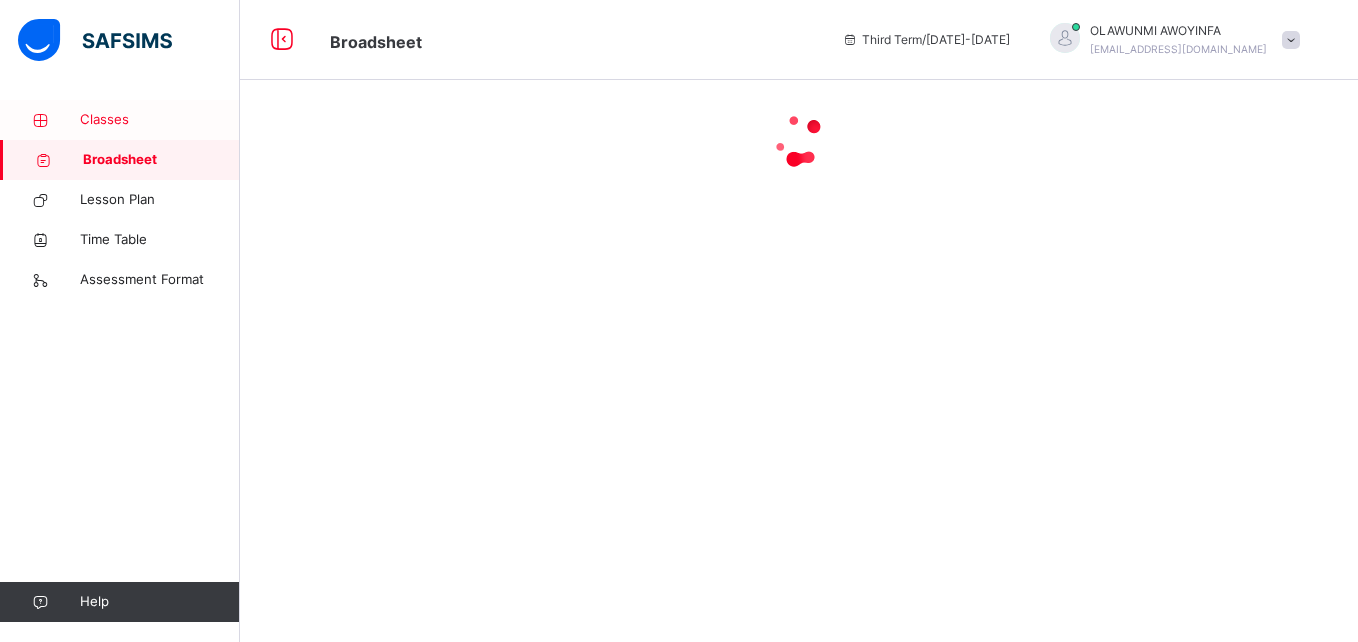 click on "Classes" at bounding box center (160, 120) 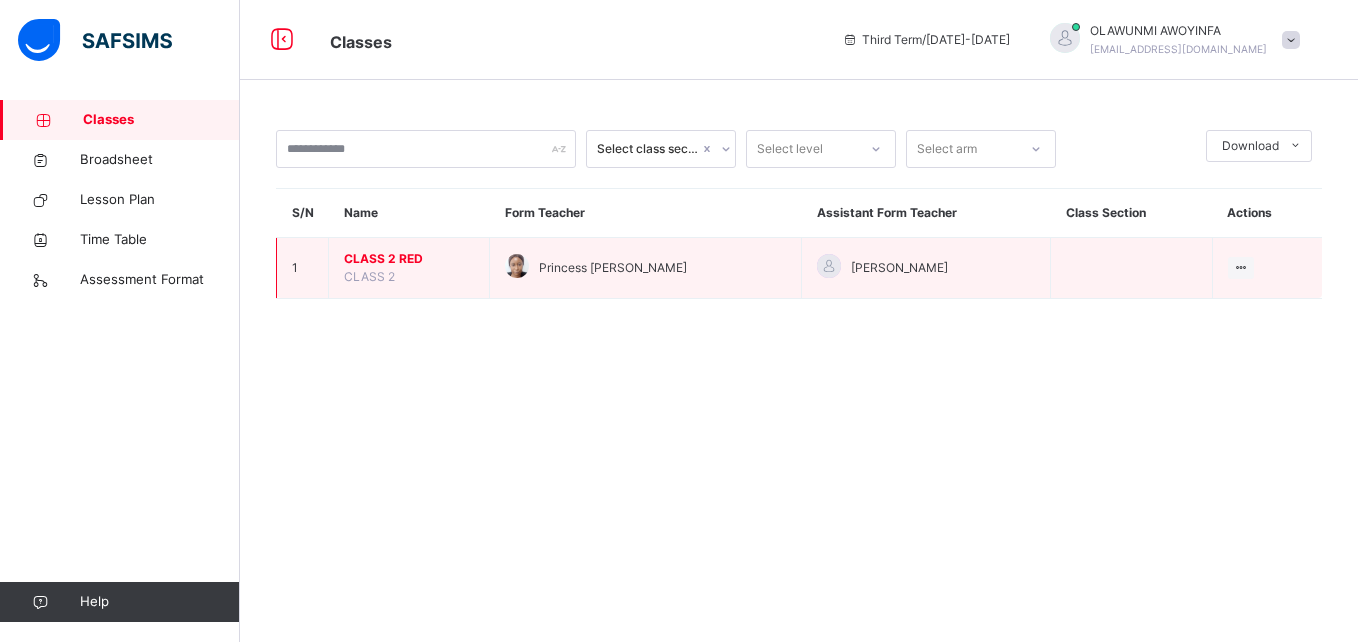 click on "CLASS 2" at bounding box center [369, 276] 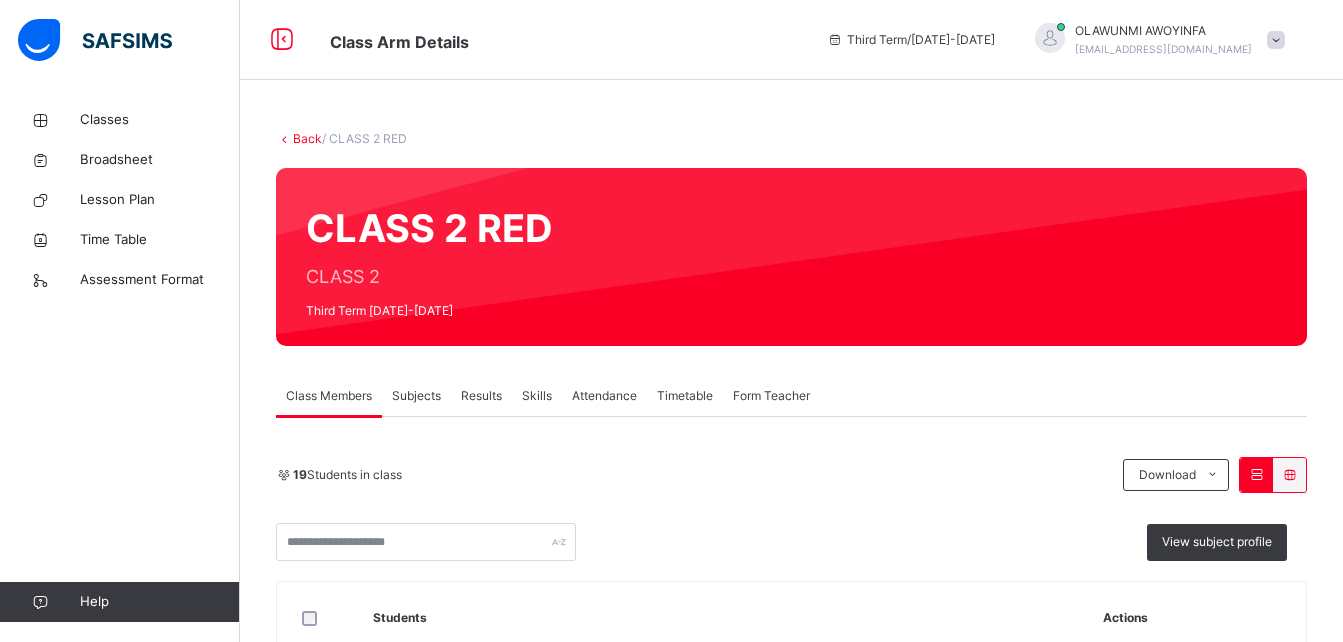click on "Subjects" at bounding box center (416, 396) 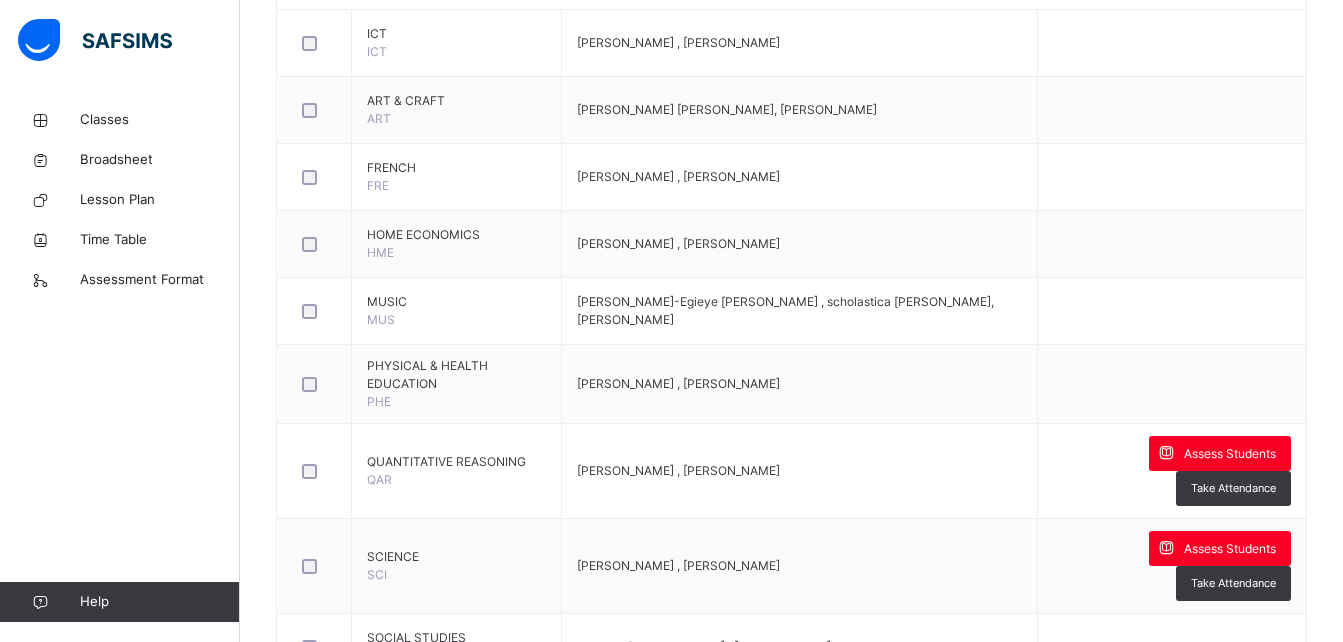 scroll, scrollTop: 659, scrollLeft: 0, axis: vertical 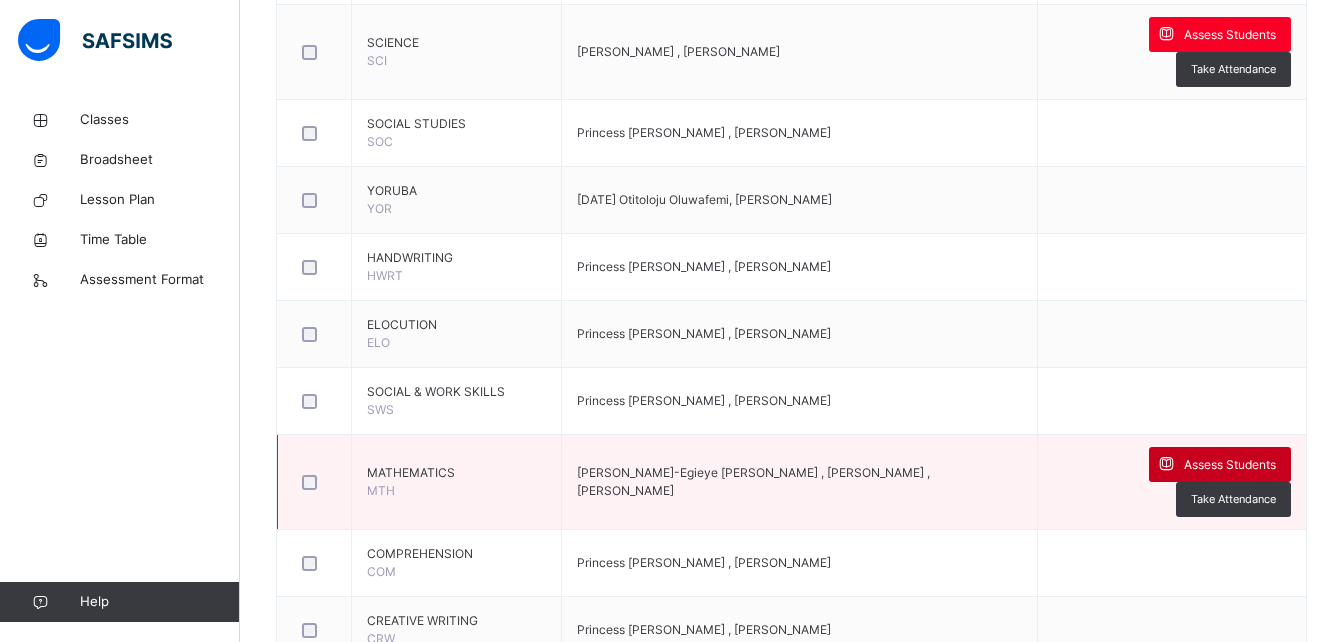 click on "Assess Students" at bounding box center (1230, 465) 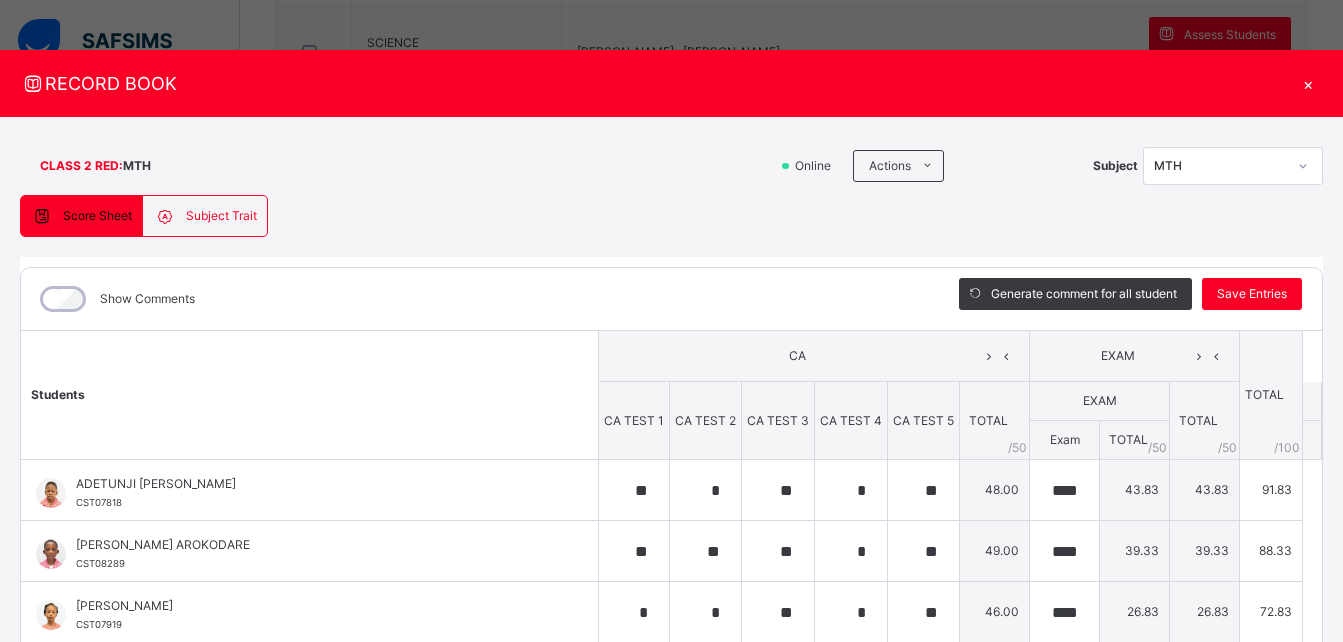 type on "**" 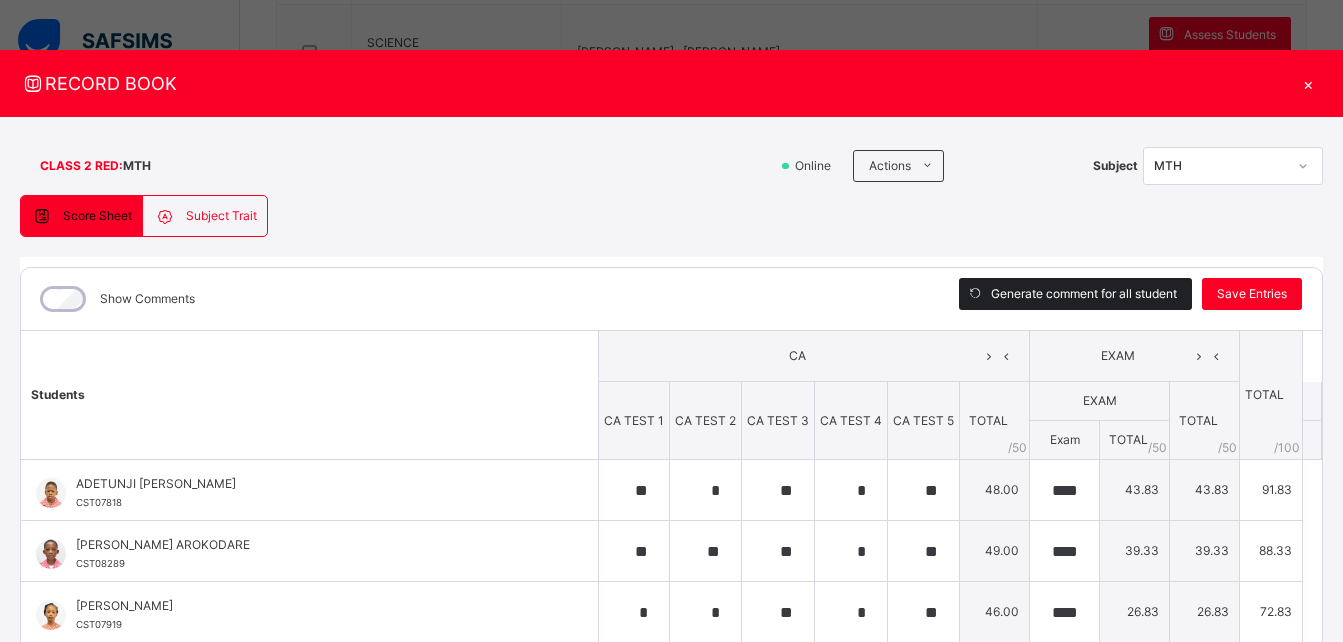 click on "Generate comment for all student" at bounding box center [1084, 294] 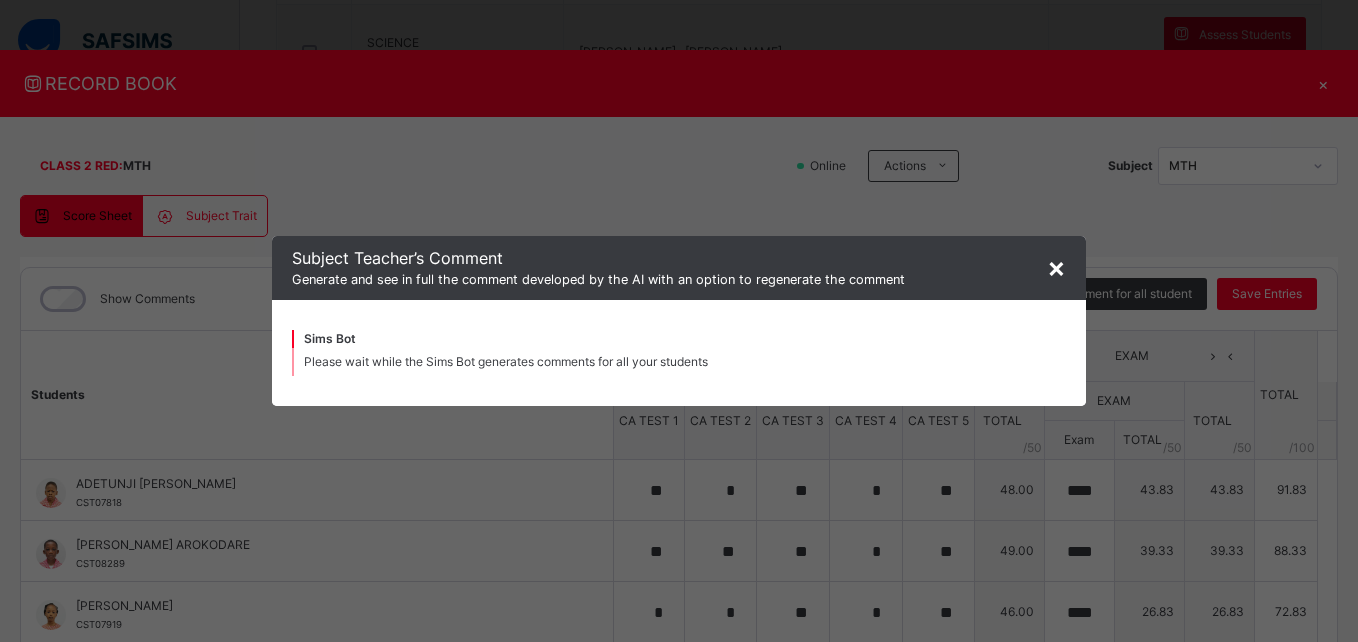 click on "×" at bounding box center (1056, 267) 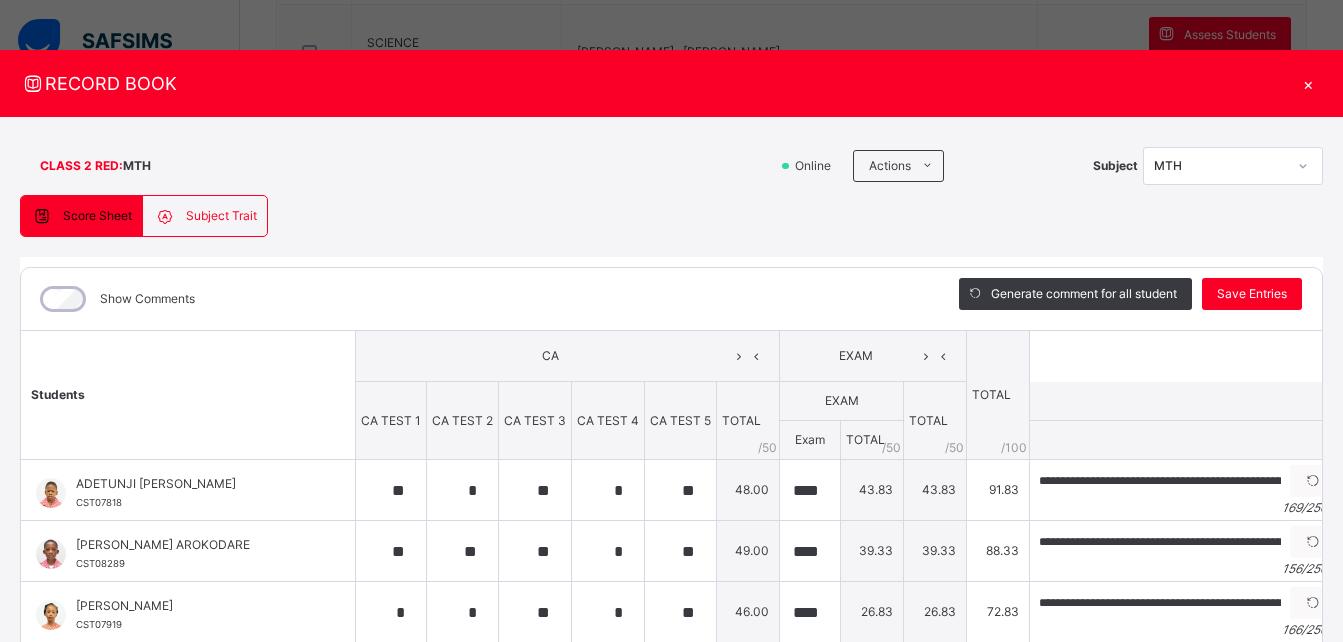 click on "Score Sheet" at bounding box center [97, 216] 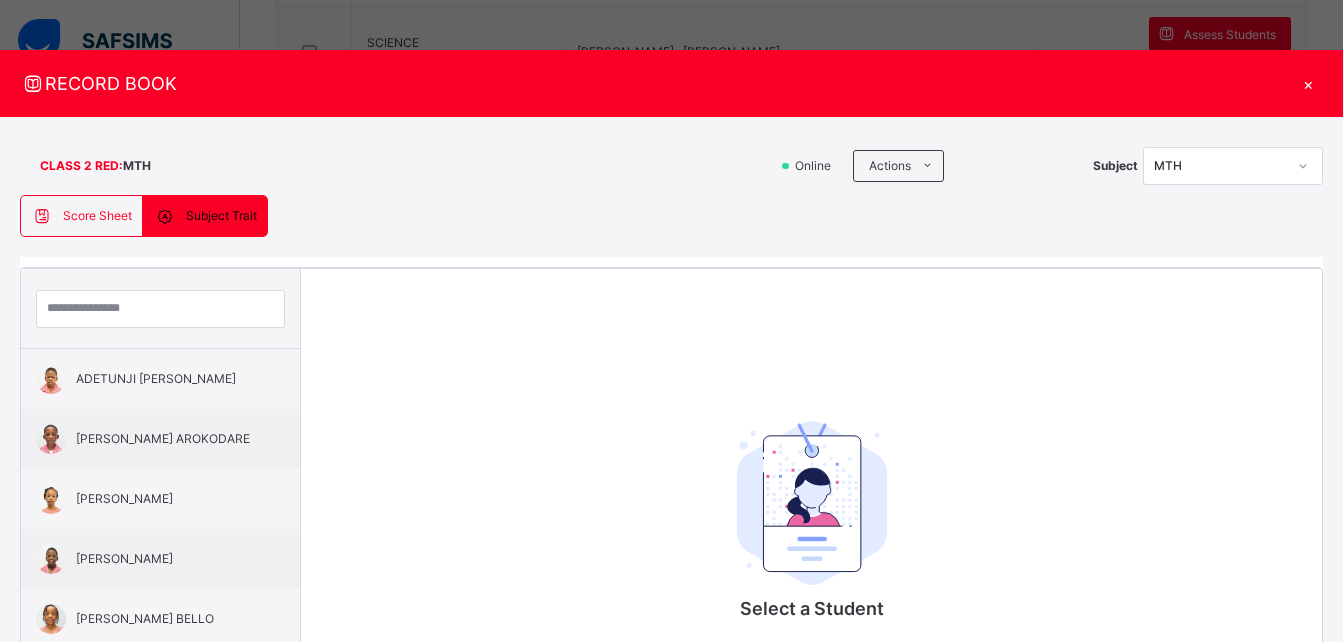 click on "Score Sheet" at bounding box center [97, 216] 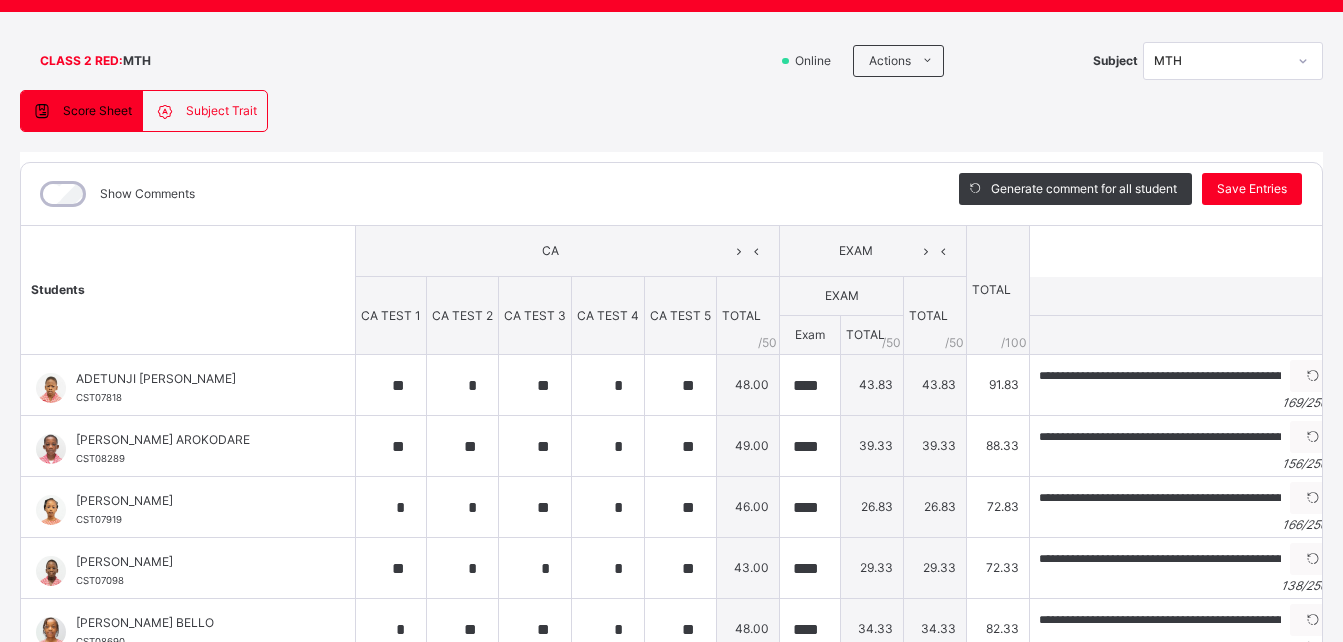 scroll, scrollTop: 284, scrollLeft: 0, axis: vertical 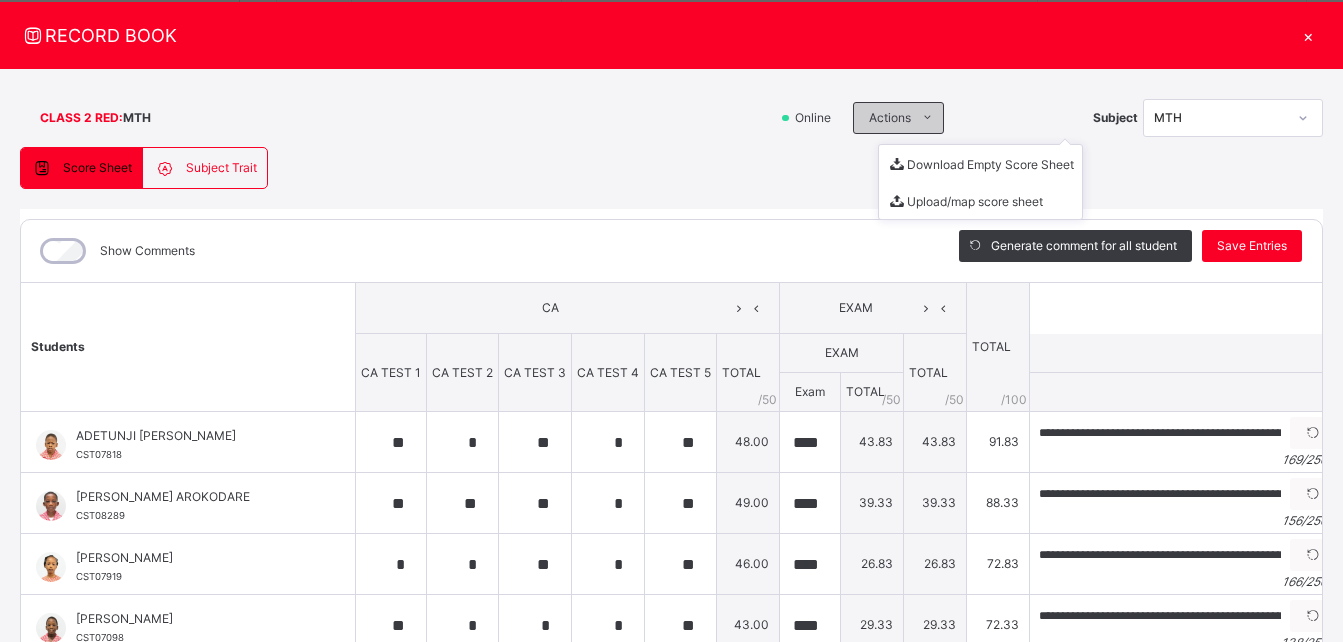 type on "**********" 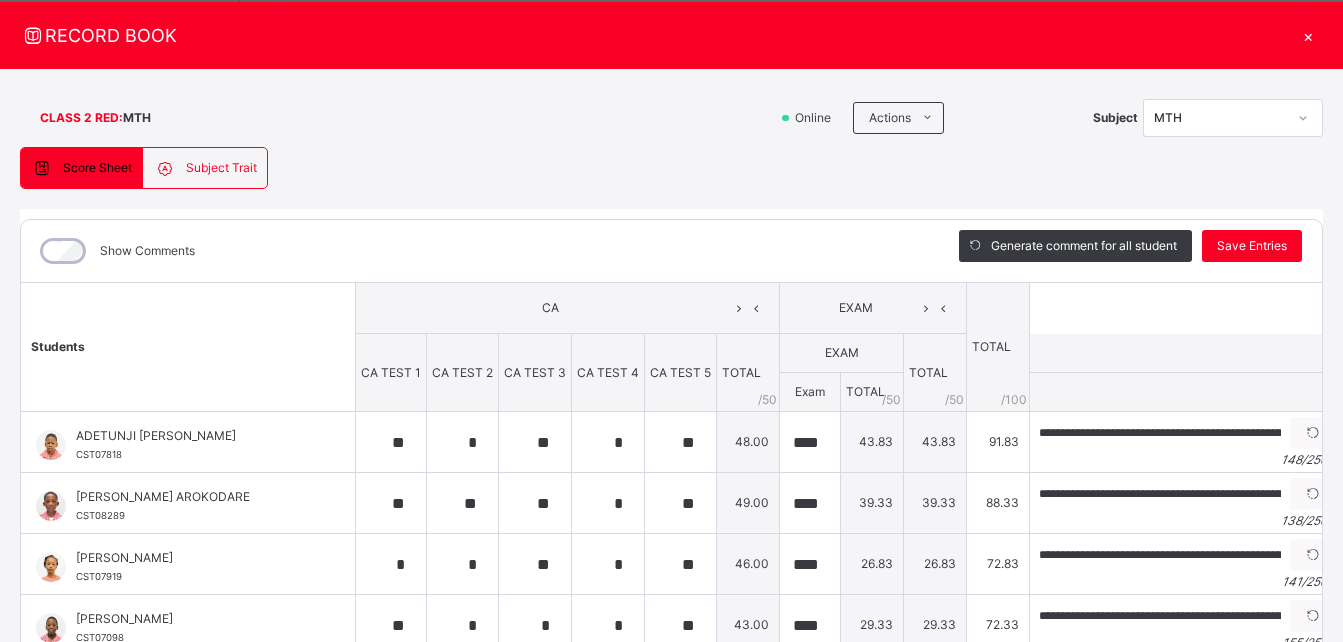 click on "Score Sheet" at bounding box center [97, 168] 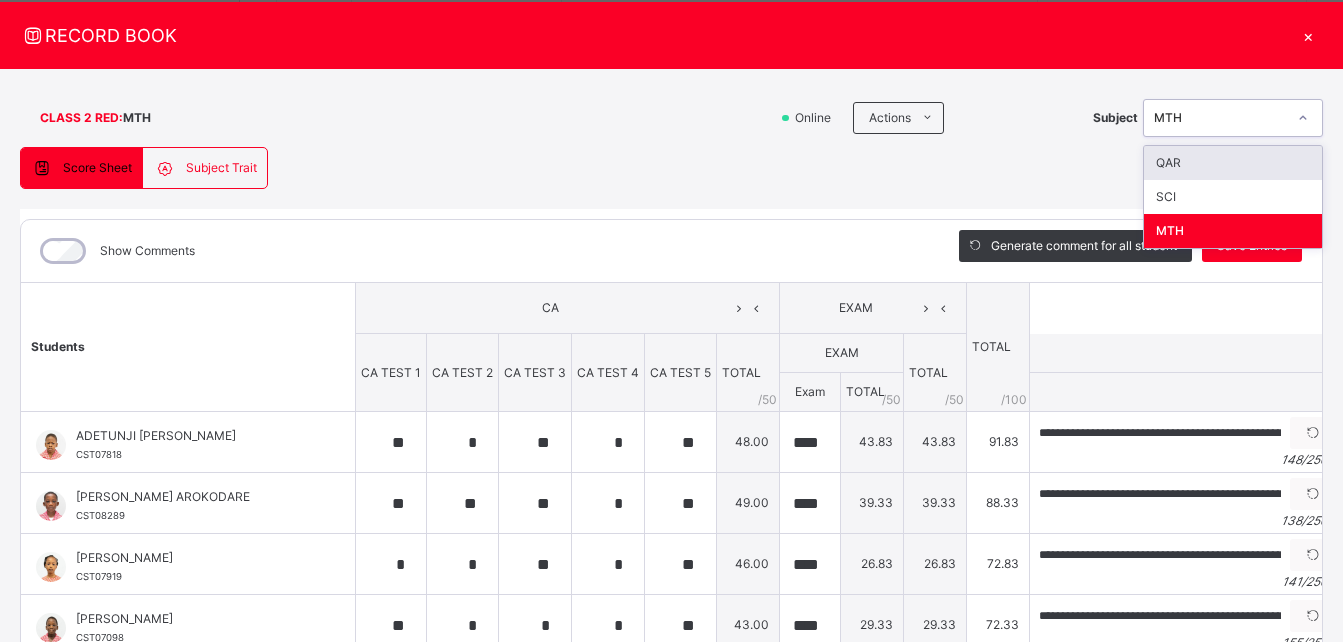 click 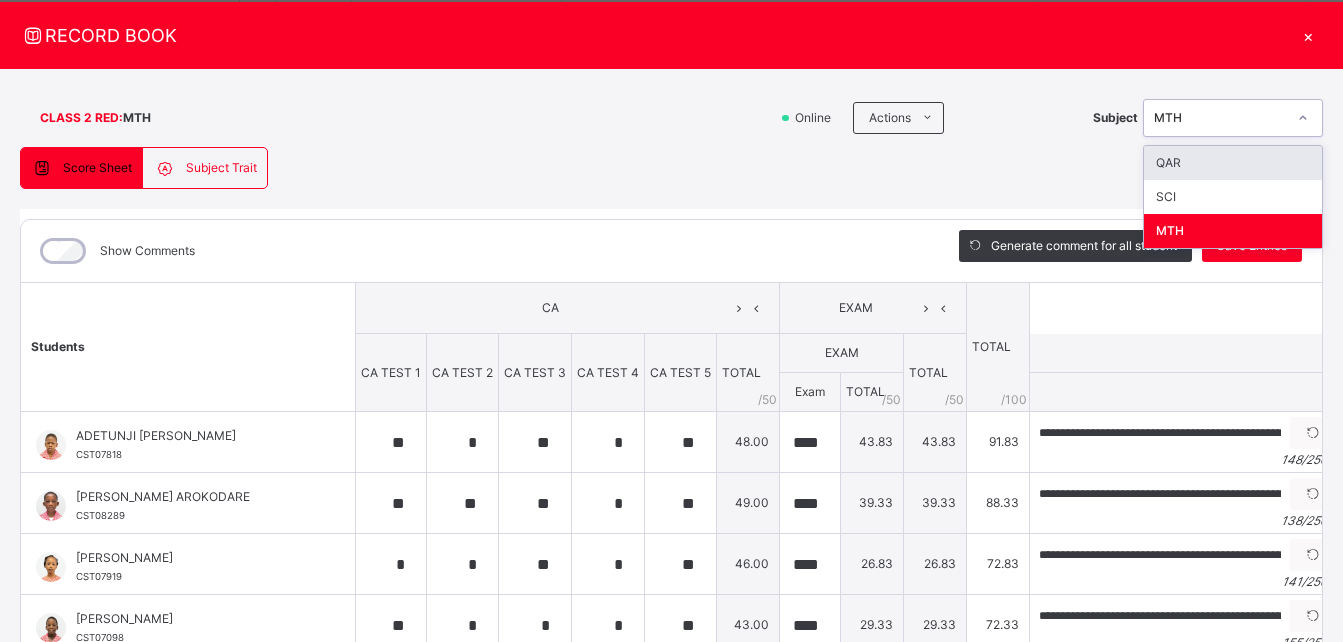 click on "QAR" at bounding box center [1233, 163] 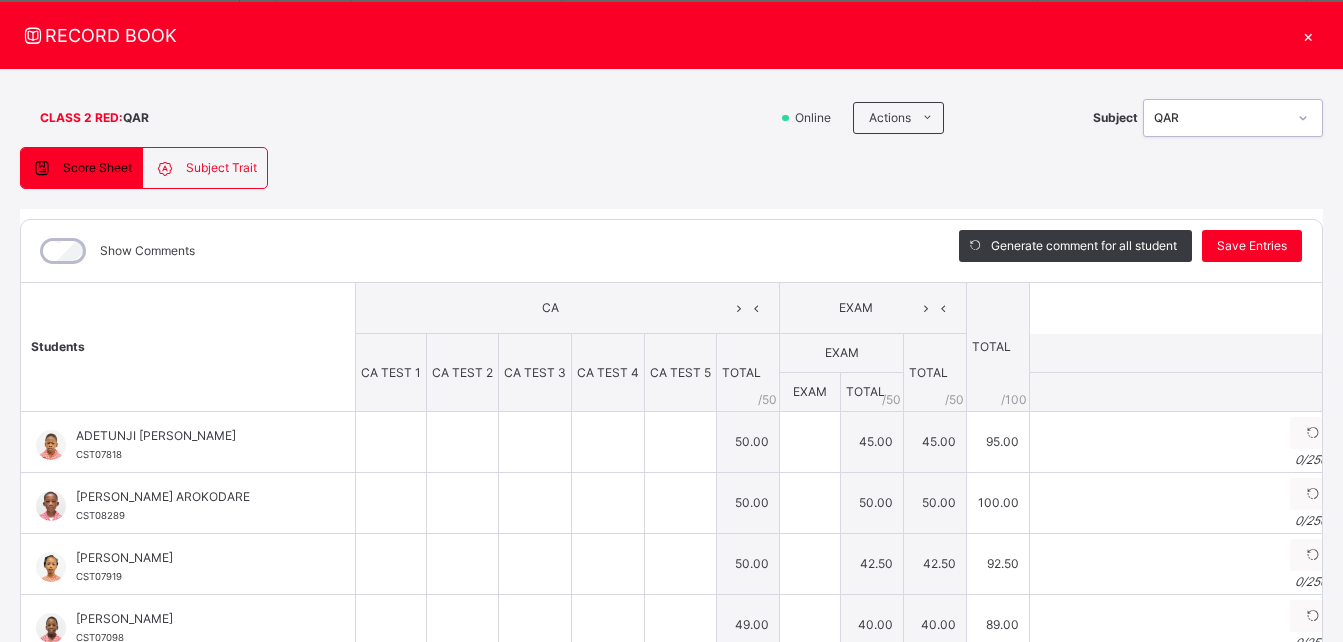 type on "**" 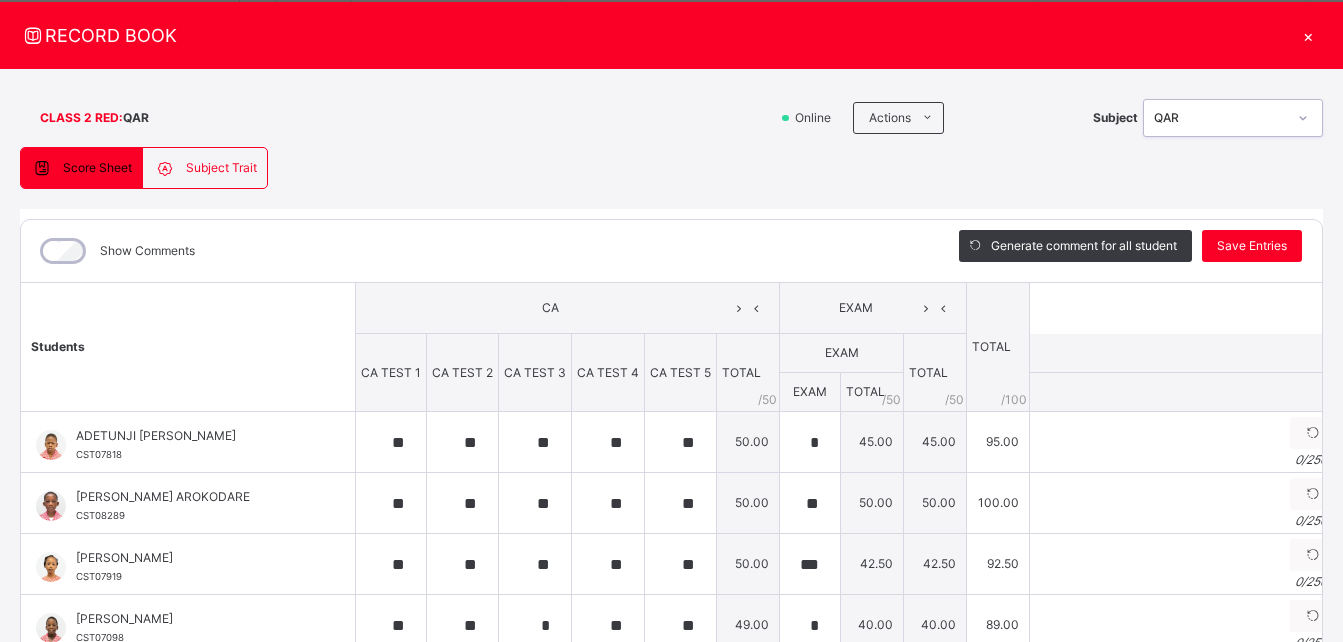 type on "**" 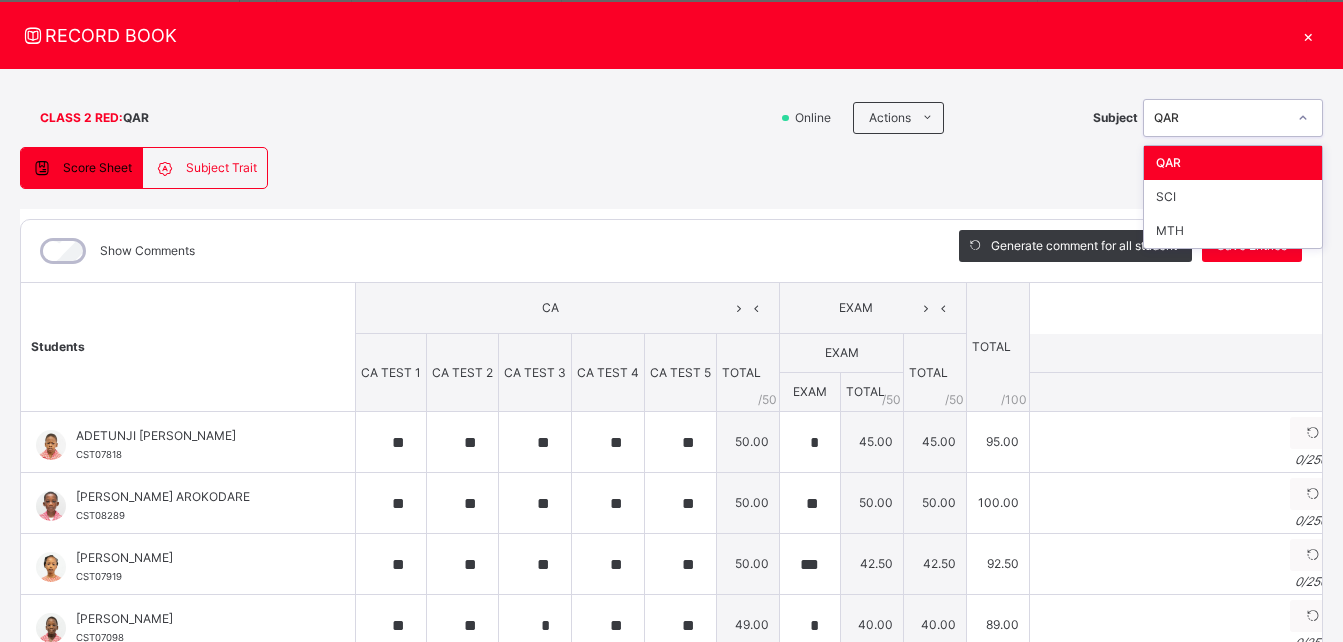 click 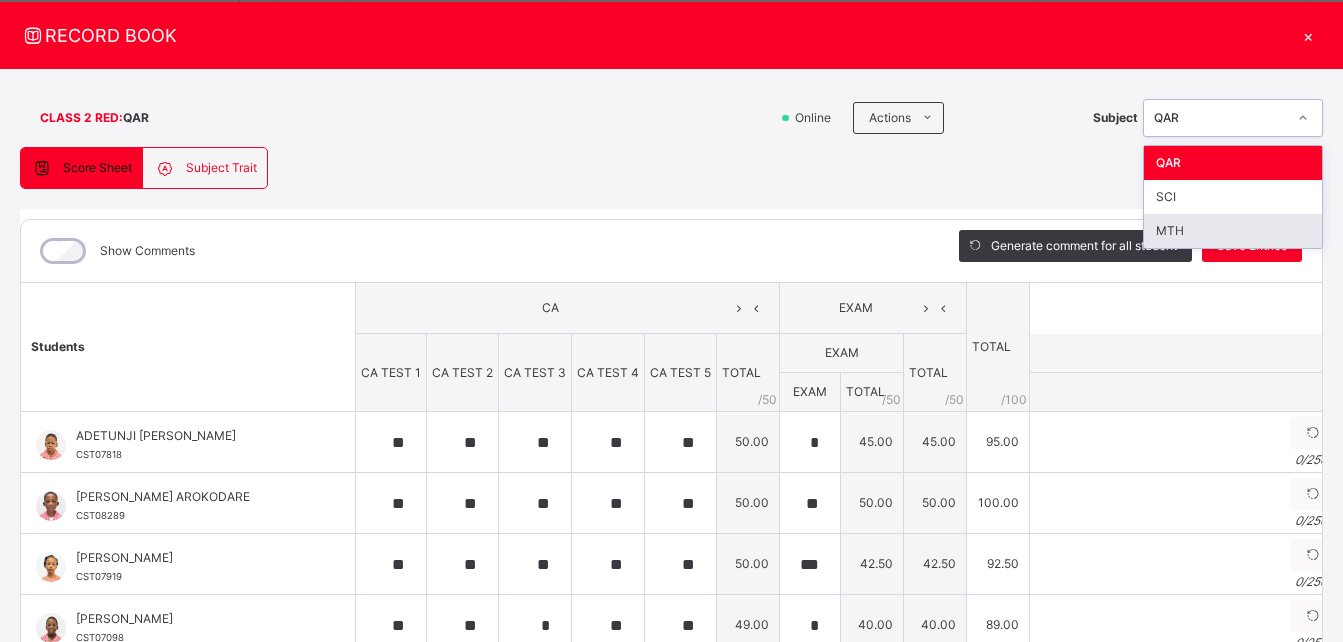 click on "MTH" at bounding box center (1233, 231) 